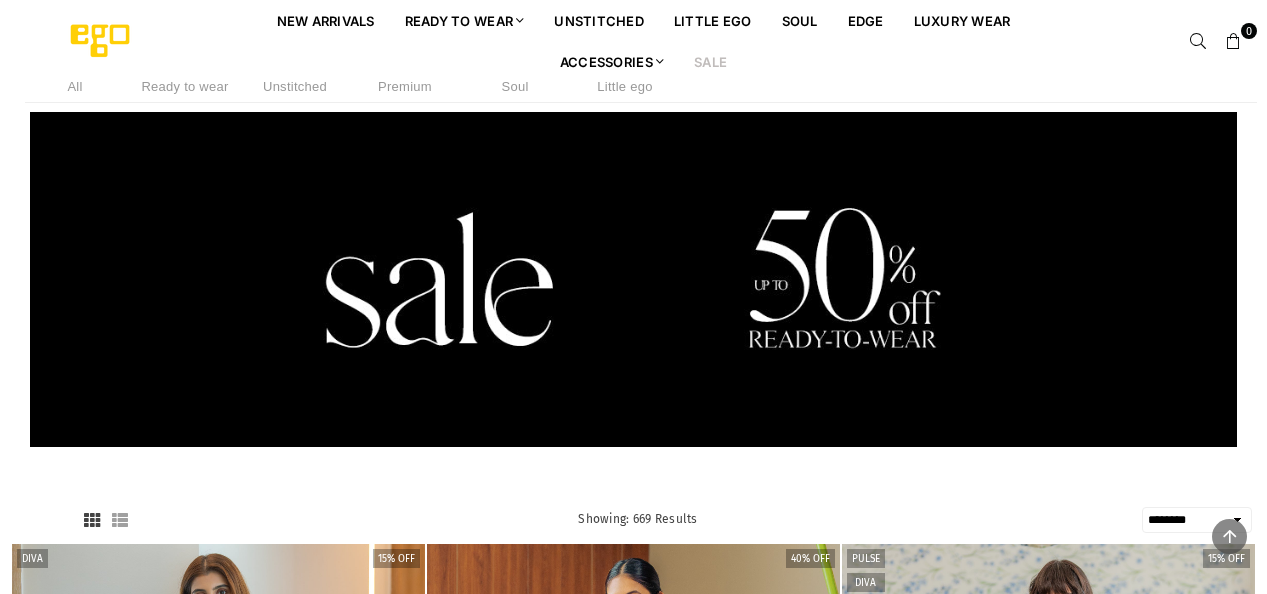 select on "******" 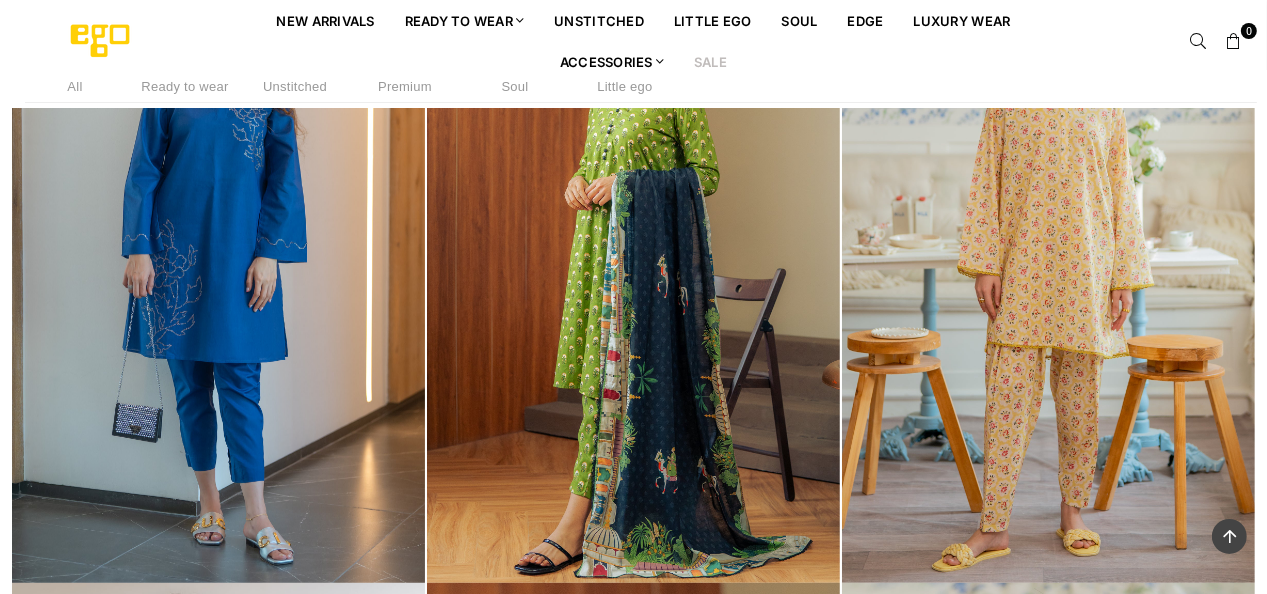scroll, scrollTop: 581, scrollLeft: 0, axis: vertical 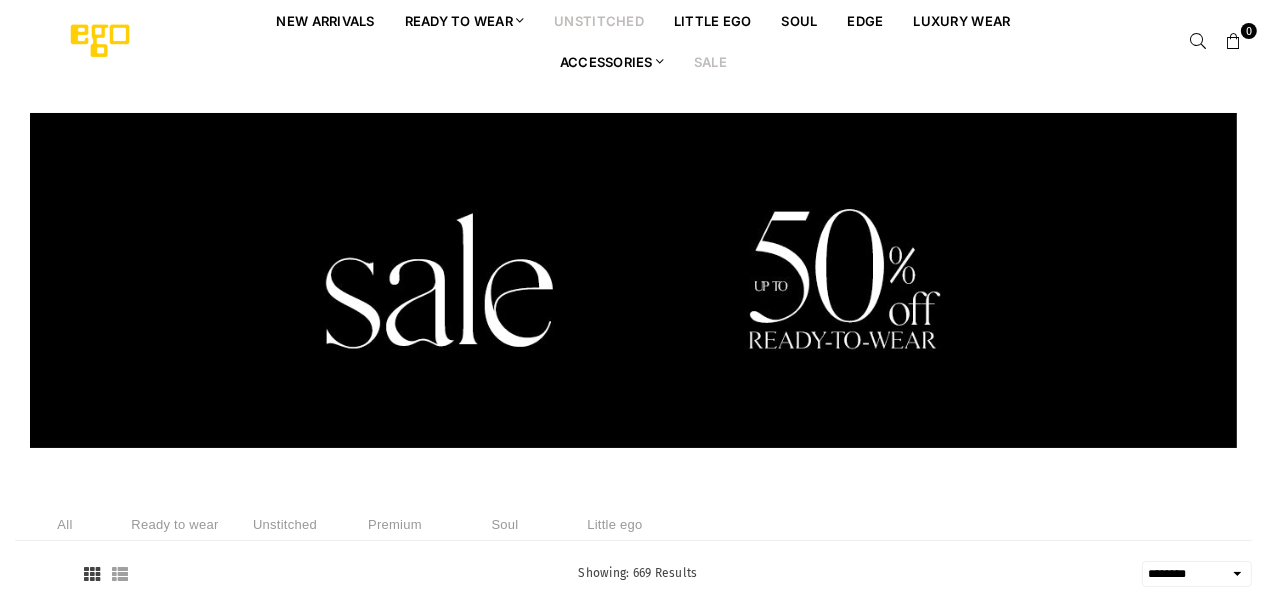 click on "unstitched" at bounding box center (599, 20) 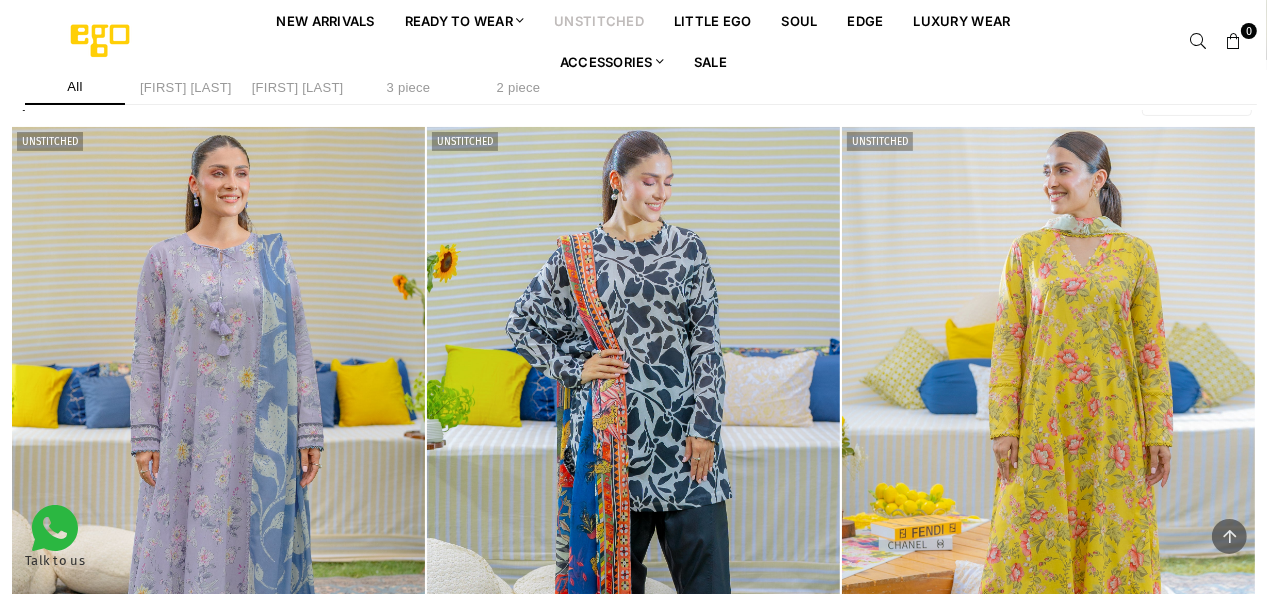 scroll, scrollTop: 182, scrollLeft: 0, axis: vertical 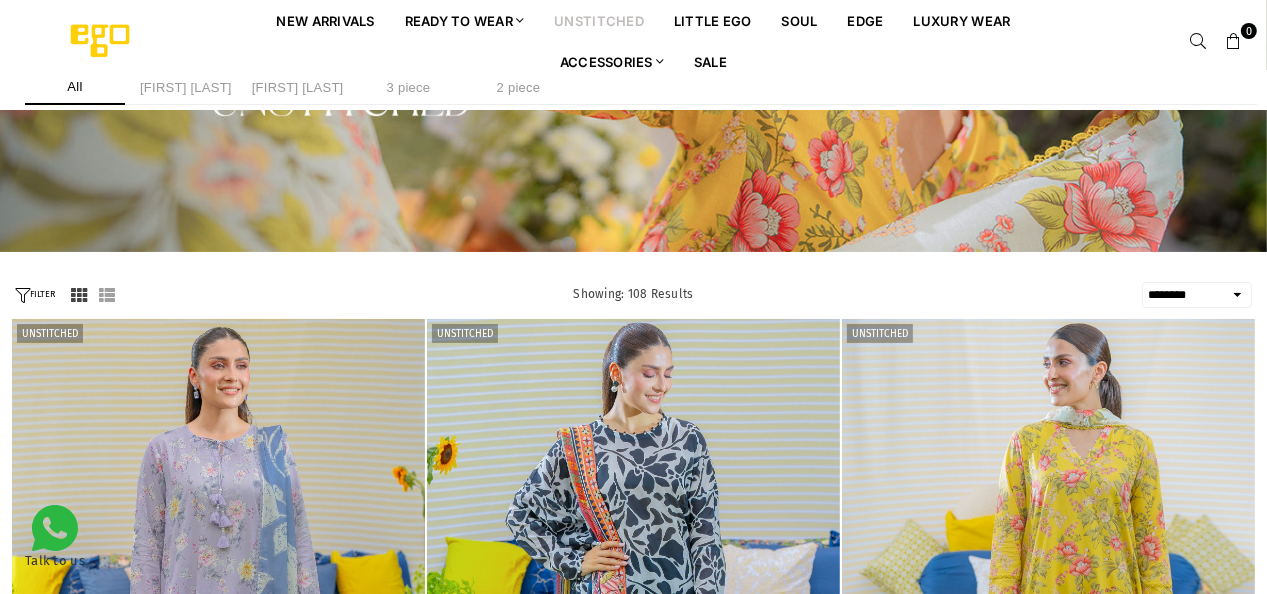 click on "**********" at bounding box center [1197, 295] 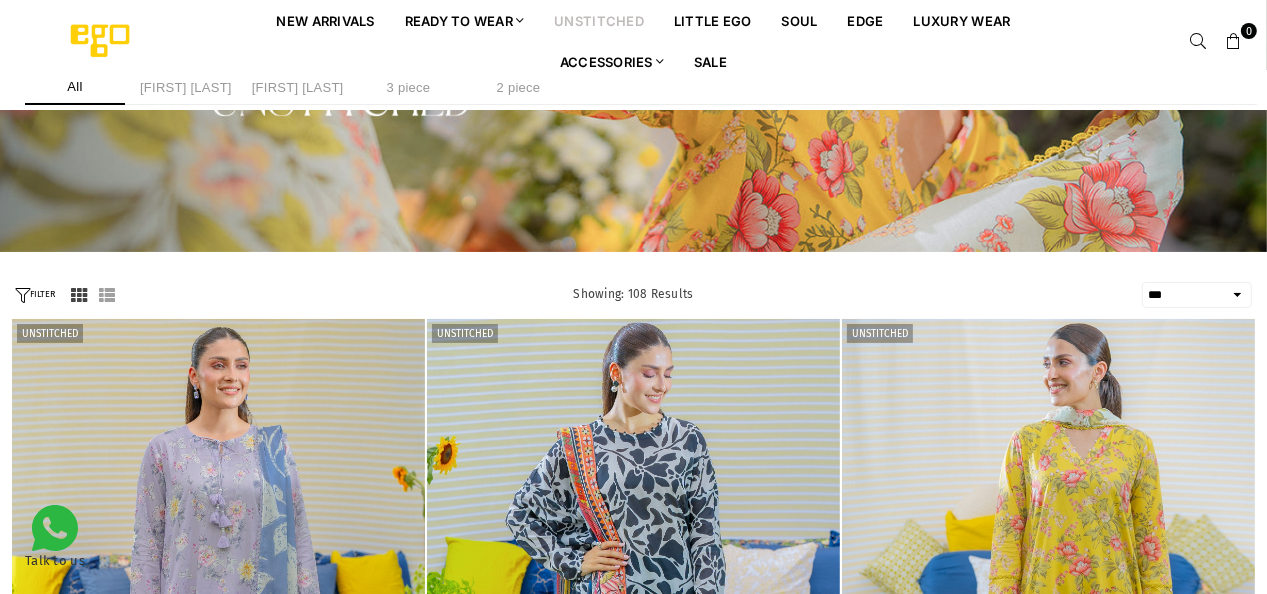 click on "**********" at bounding box center [1197, 295] 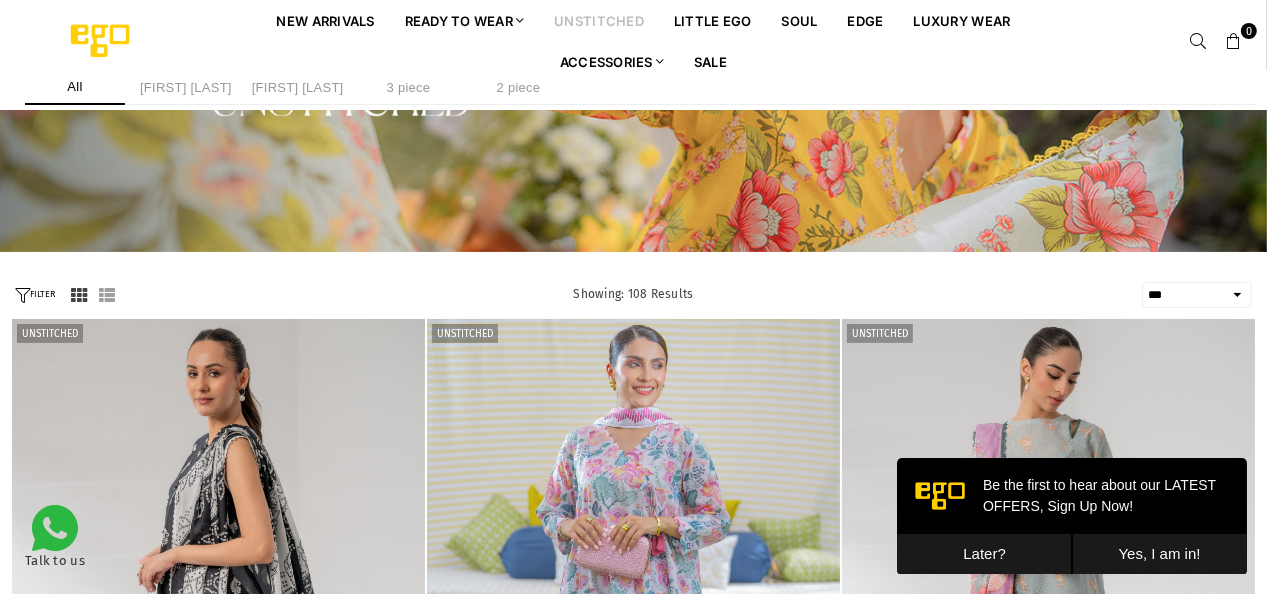 scroll, scrollTop: 0, scrollLeft: 0, axis: both 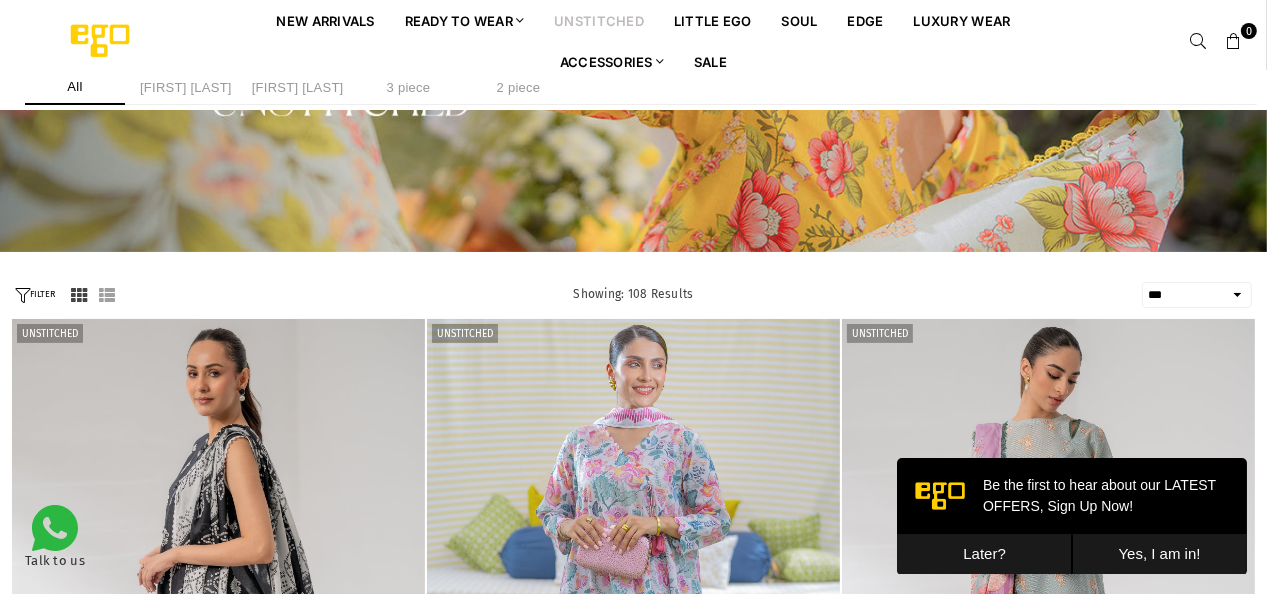 click on "Later?" at bounding box center (983, 553) 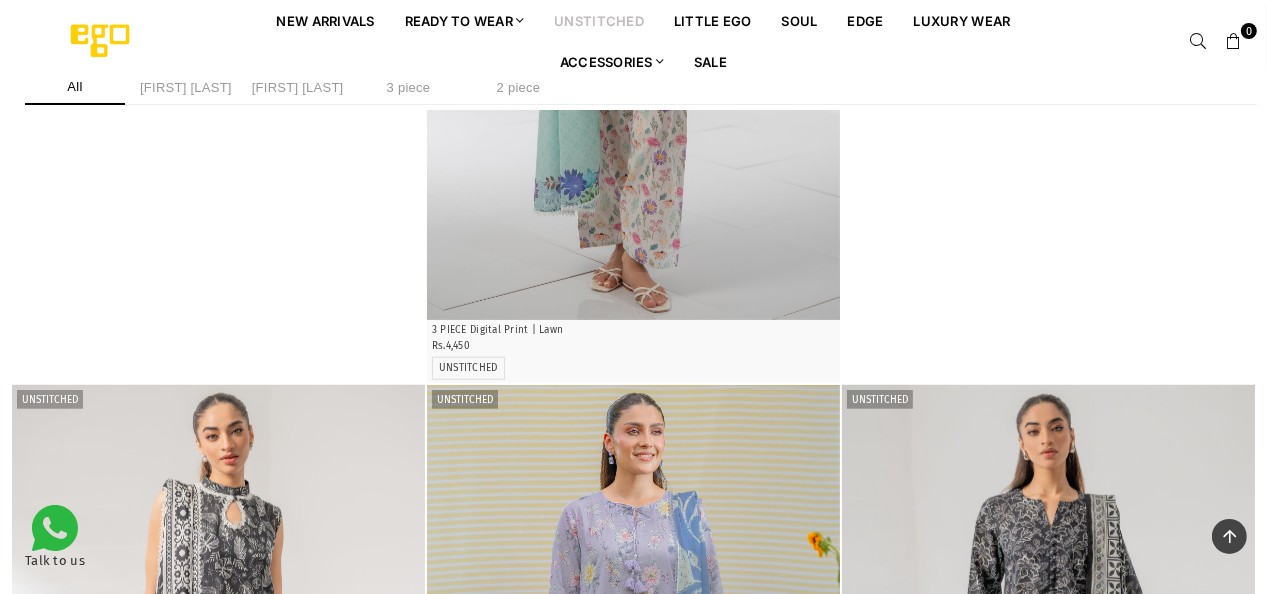 scroll, scrollTop: 1482, scrollLeft: 0, axis: vertical 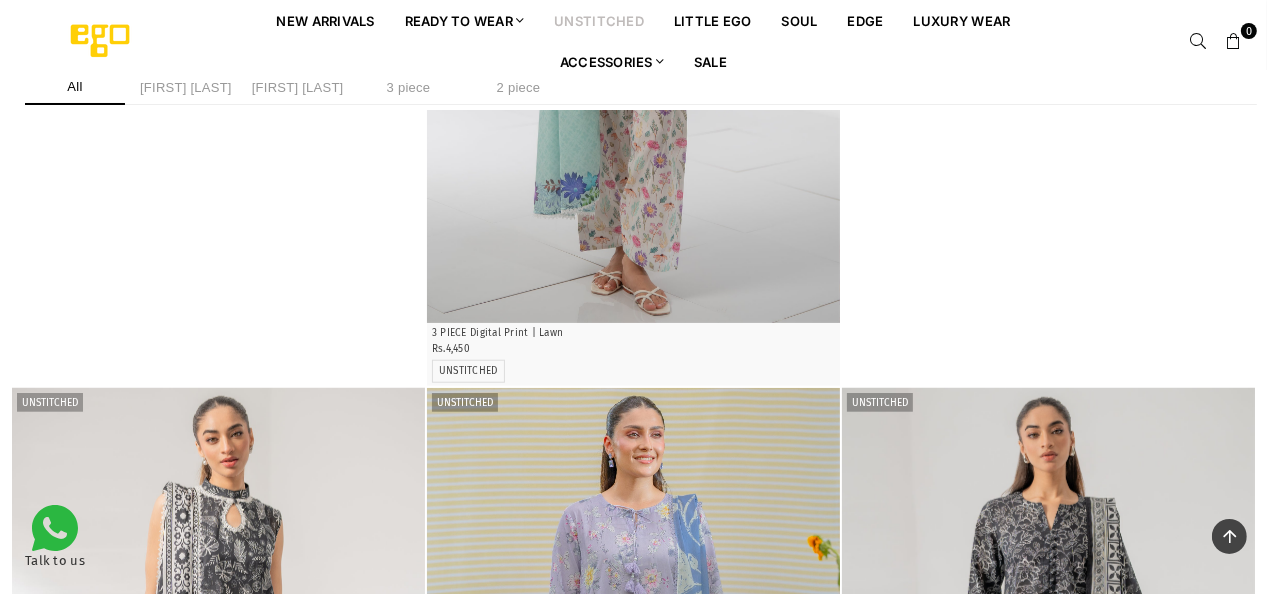 click on "UNSTITCHED" at bounding box center [883, -249] 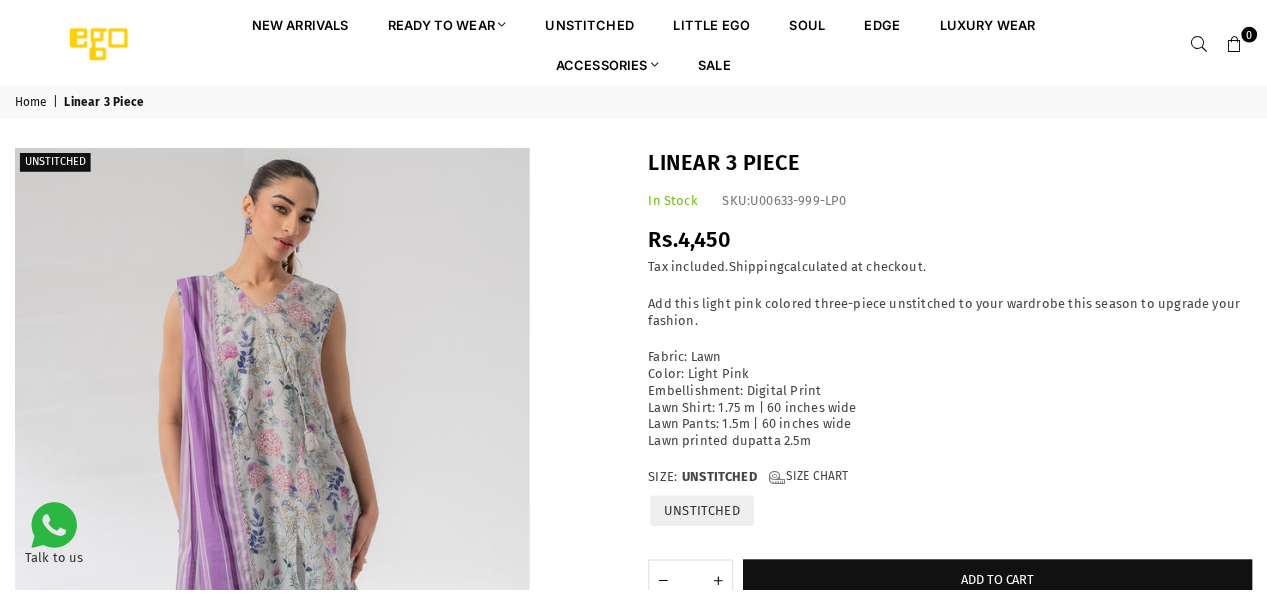 scroll, scrollTop: 0, scrollLeft: 0, axis: both 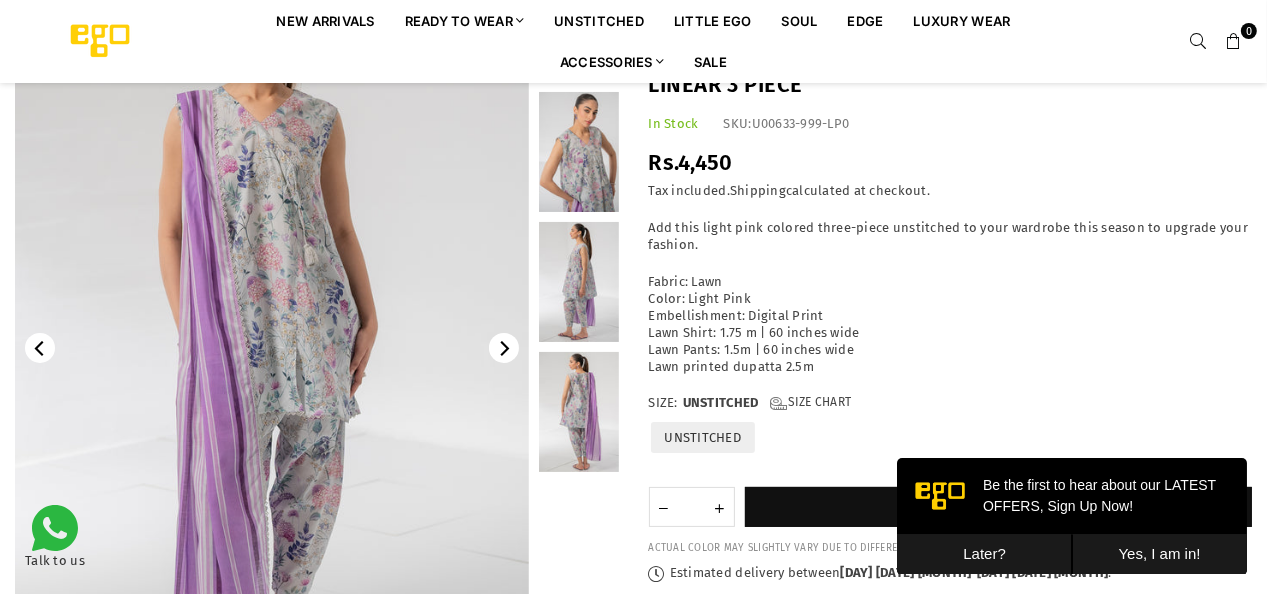 click at bounding box center (579, 282) 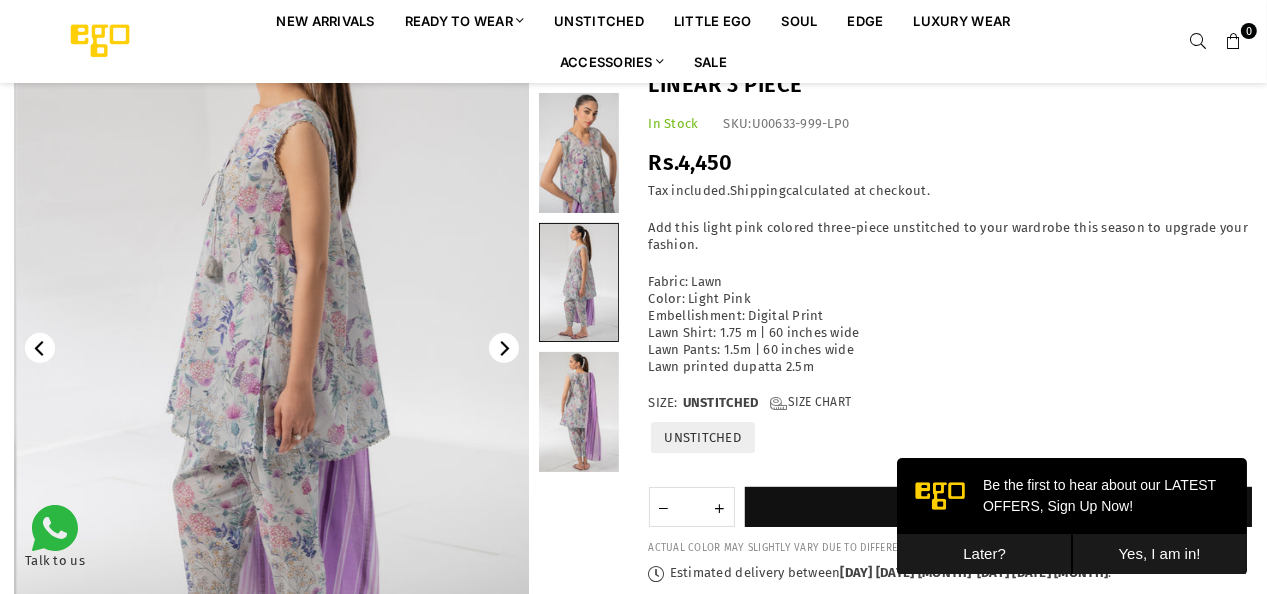 click at bounding box center (579, 412) 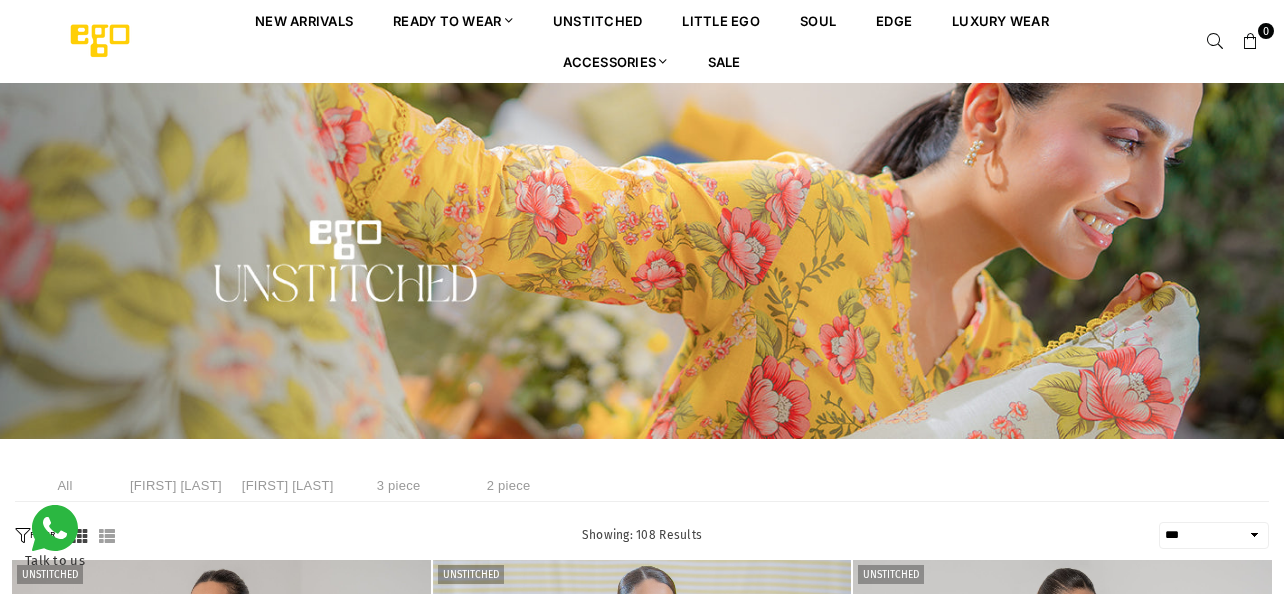 select on "**********" 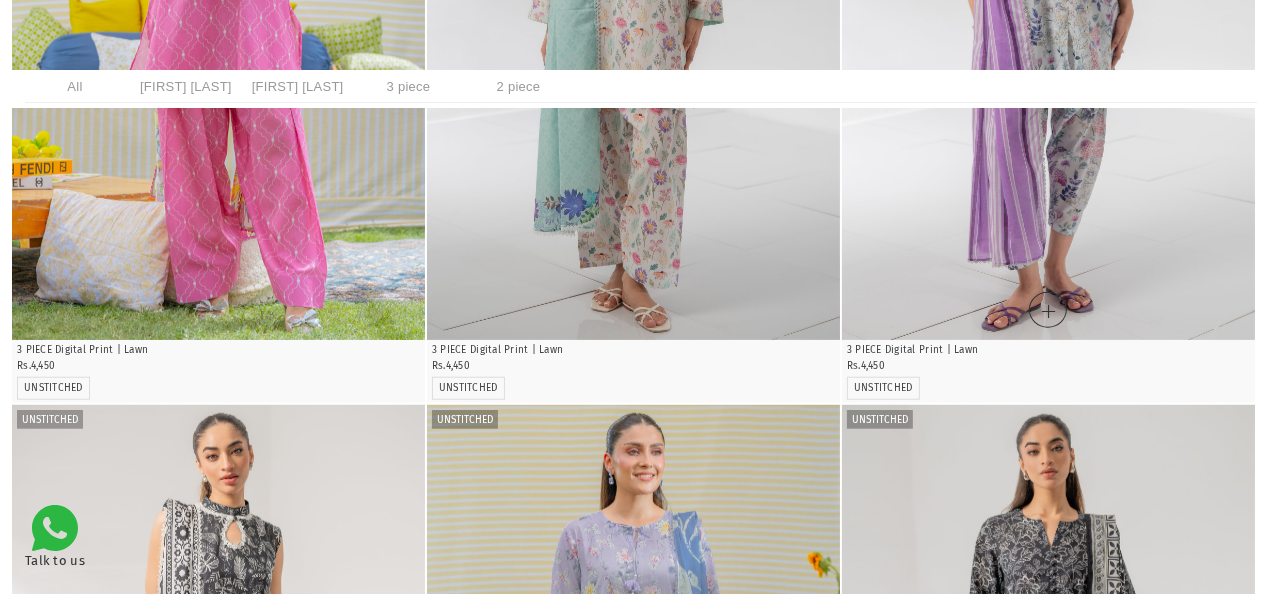 scroll, scrollTop: 1862, scrollLeft: 0, axis: vertical 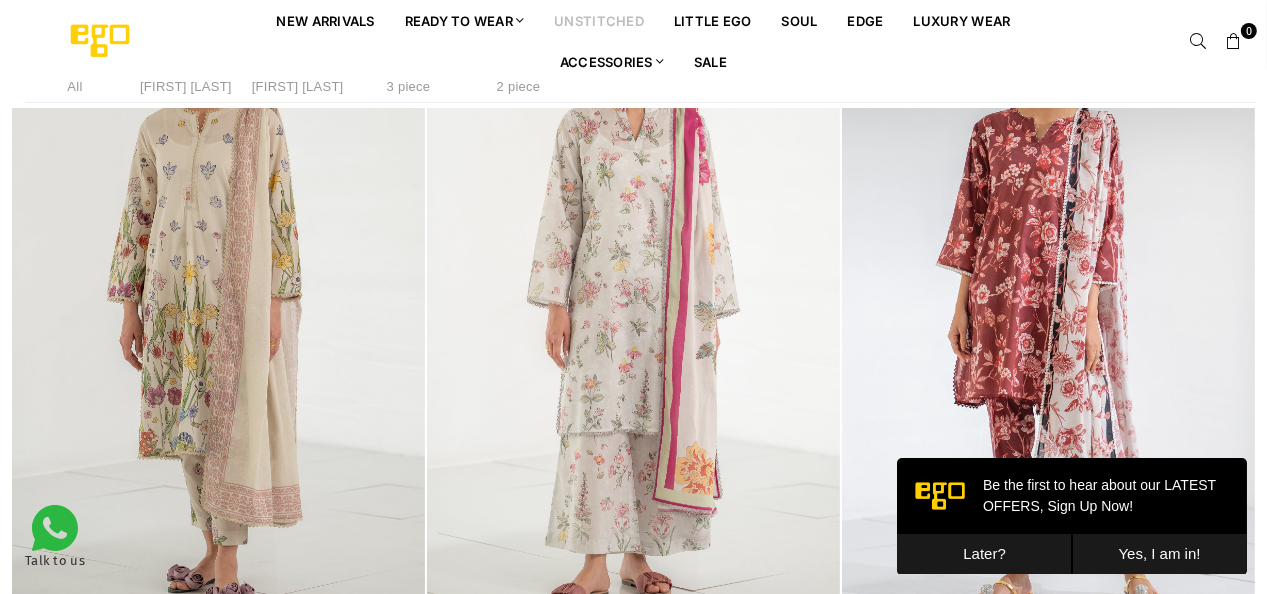 click on "Later?" at bounding box center [983, 553] 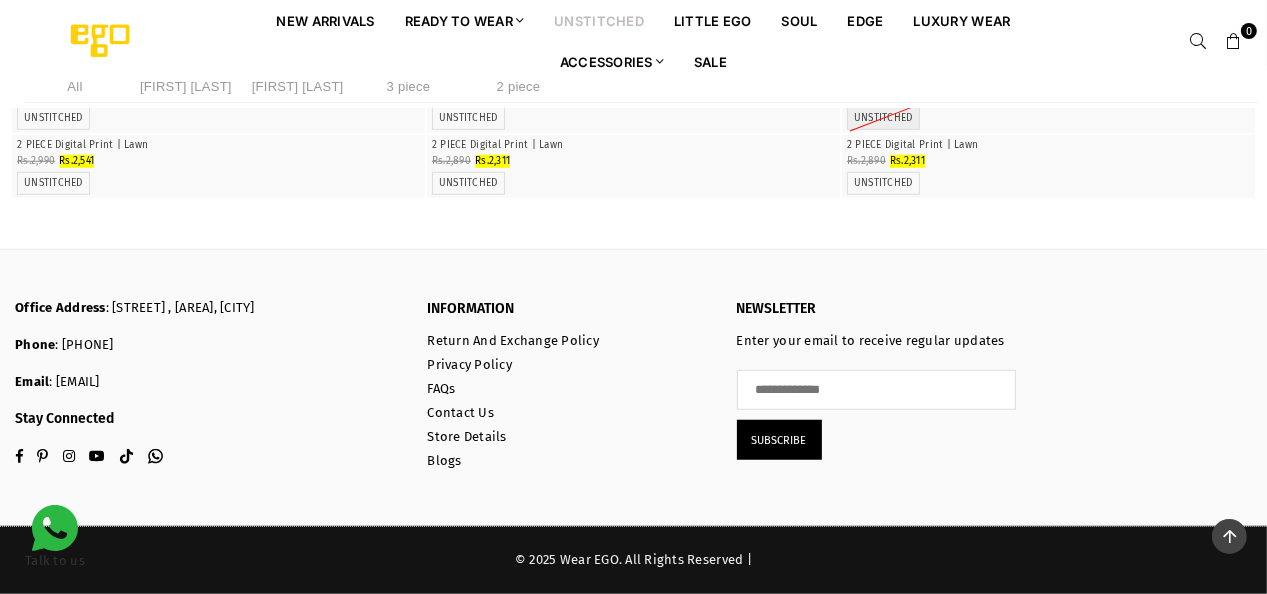 scroll, scrollTop: 24920, scrollLeft: 0, axis: vertical 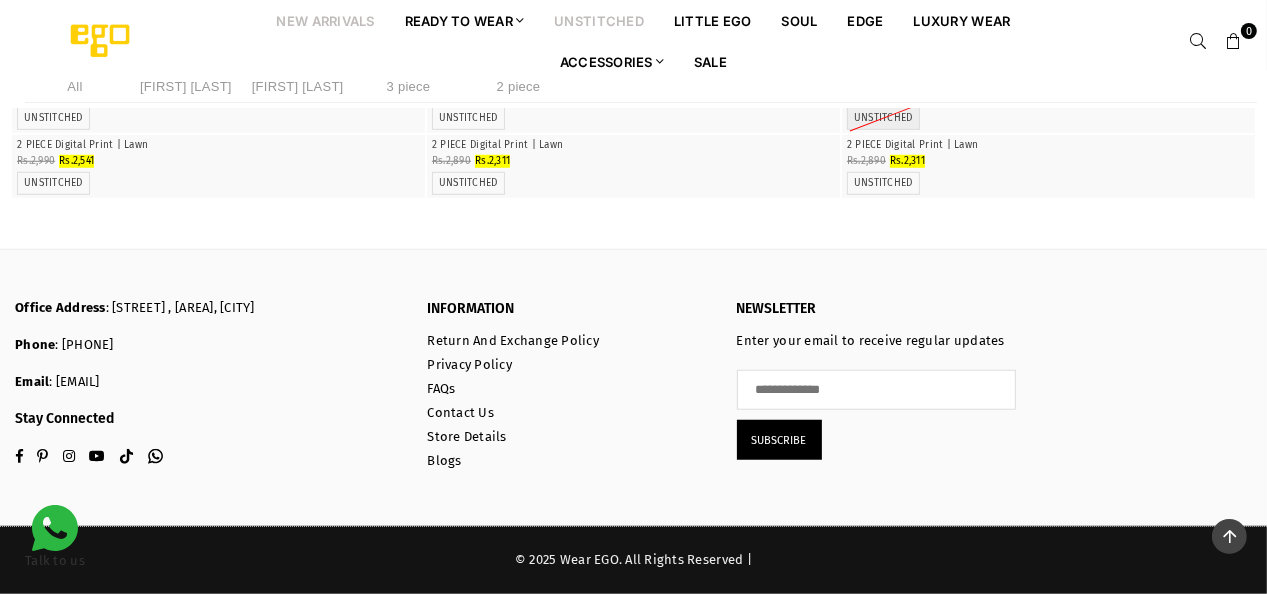 drag, startPoint x: 302, startPoint y: 14, endPoint x: 316, endPoint y: 20, distance: 15.231546 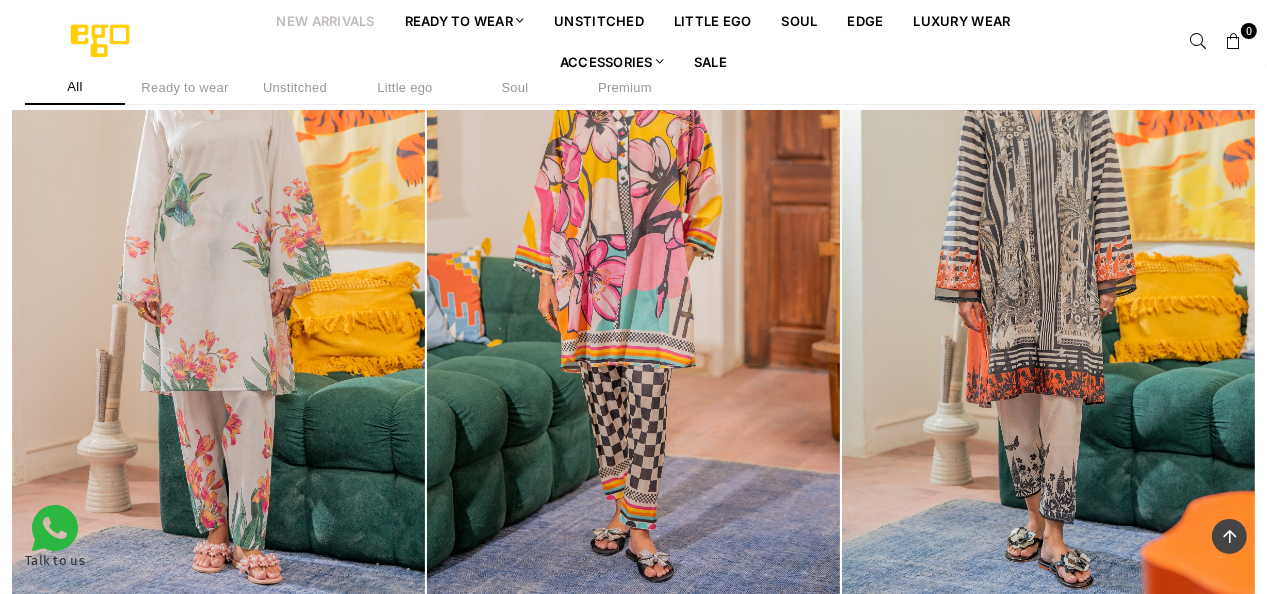 scroll, scrollTop: 582, scrollLeft: 0, axis: vertical 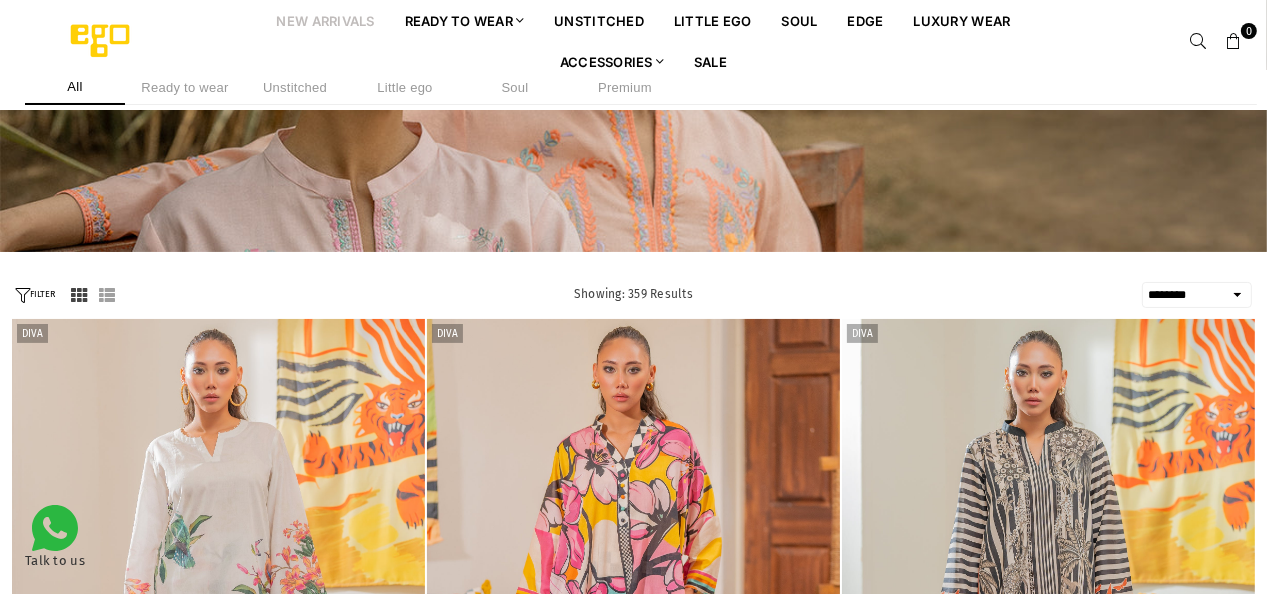 click on "**********" at bounding box center [1197, 295] 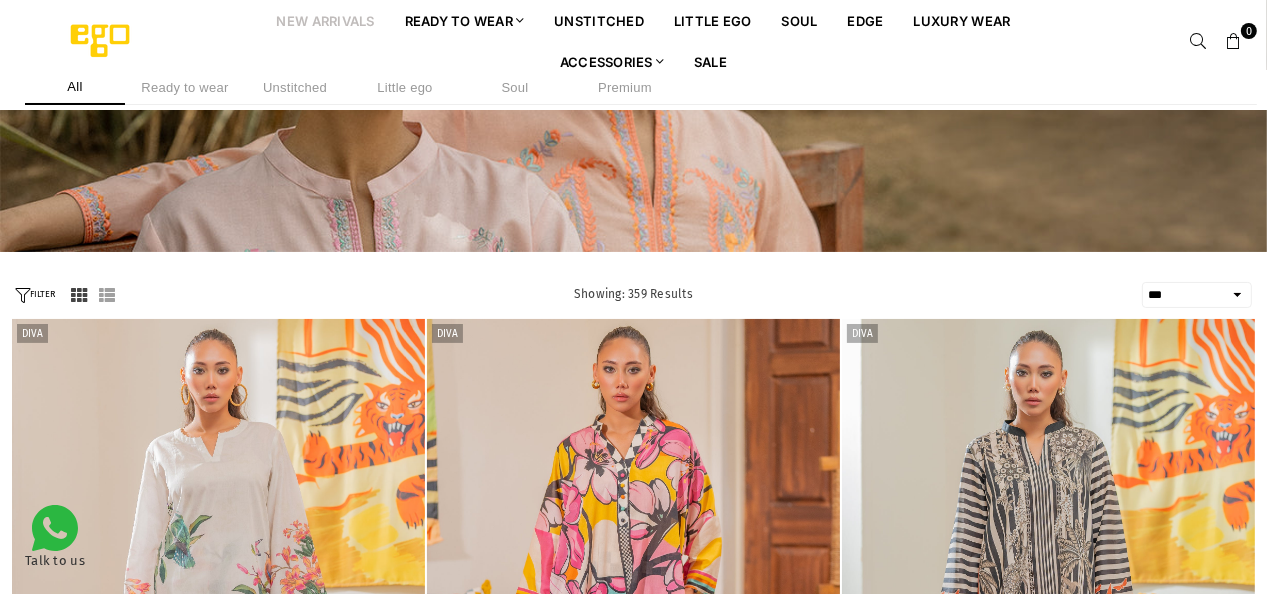 click on "**********" at bounding box center (1197, 295) 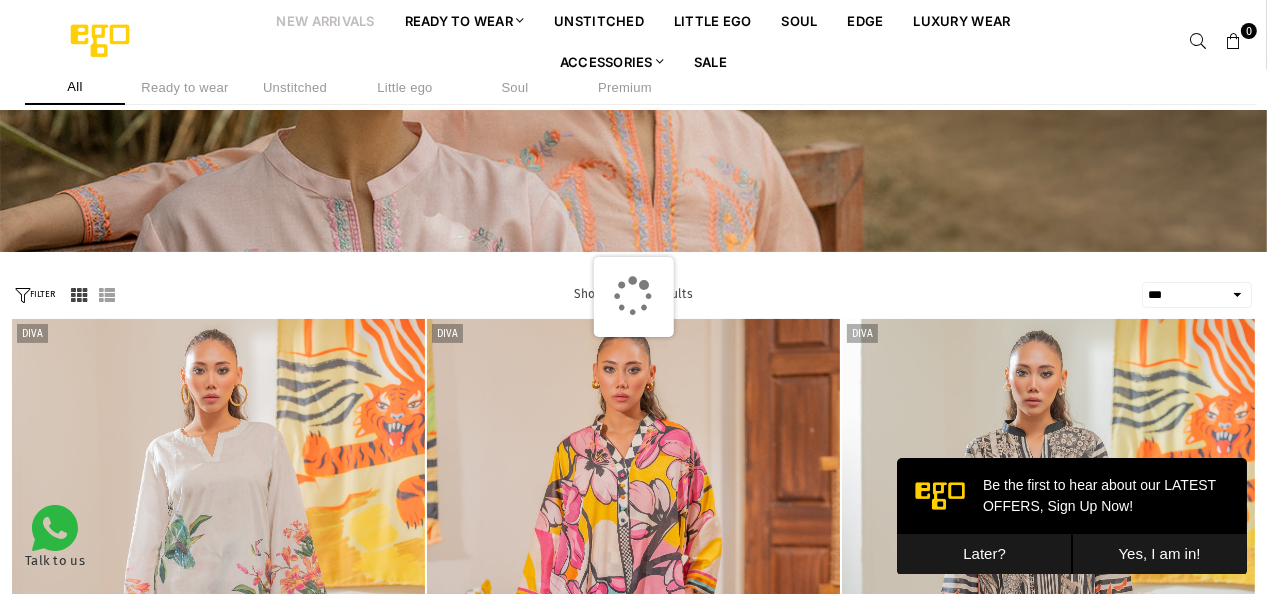 scroll, scrollTop: 0, scrollLeft: 0, axis: both 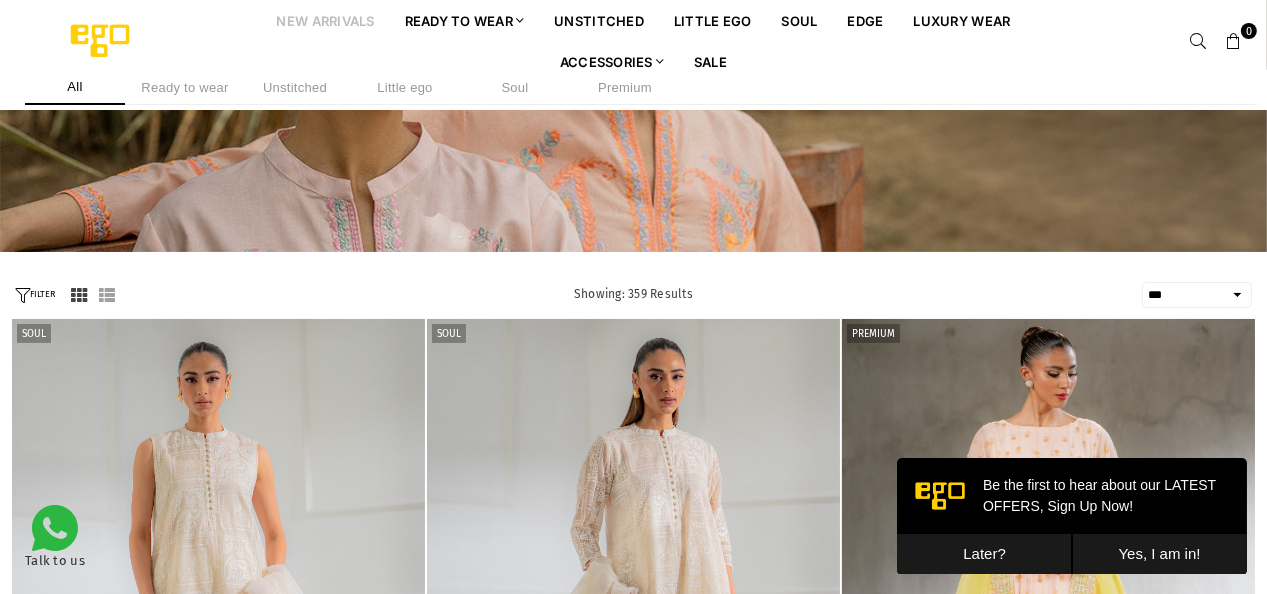 click on "Later?" at bounding box center (983, 553) 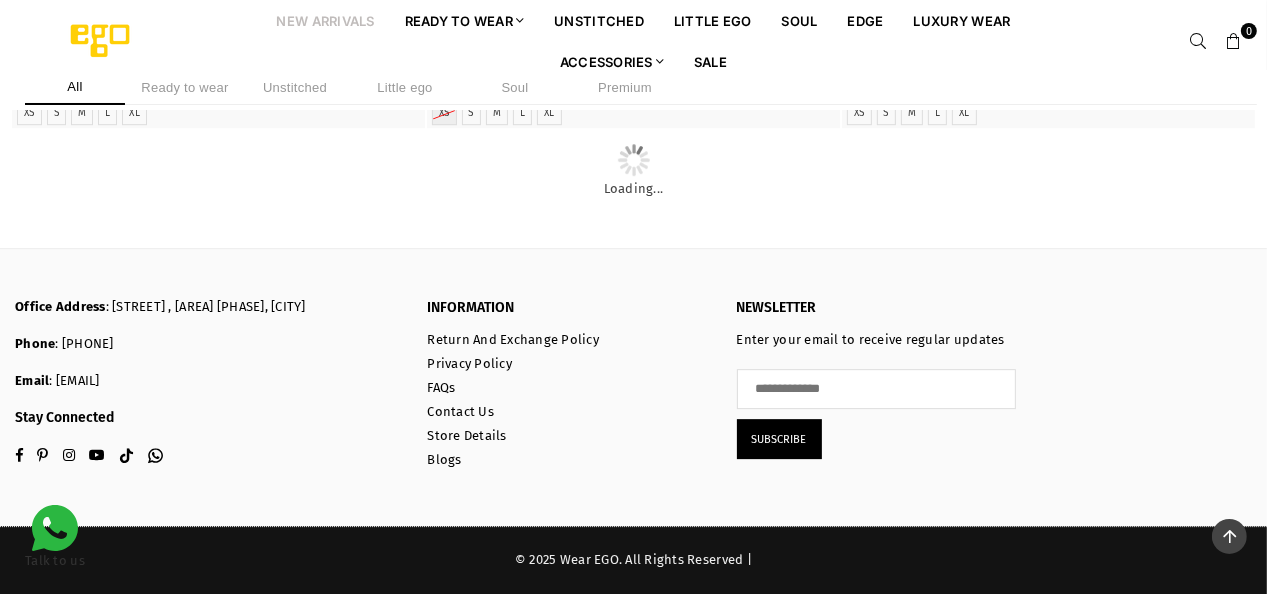 scroll, scrollTop: 16783, scrollLeft: 0, axis: vertical 